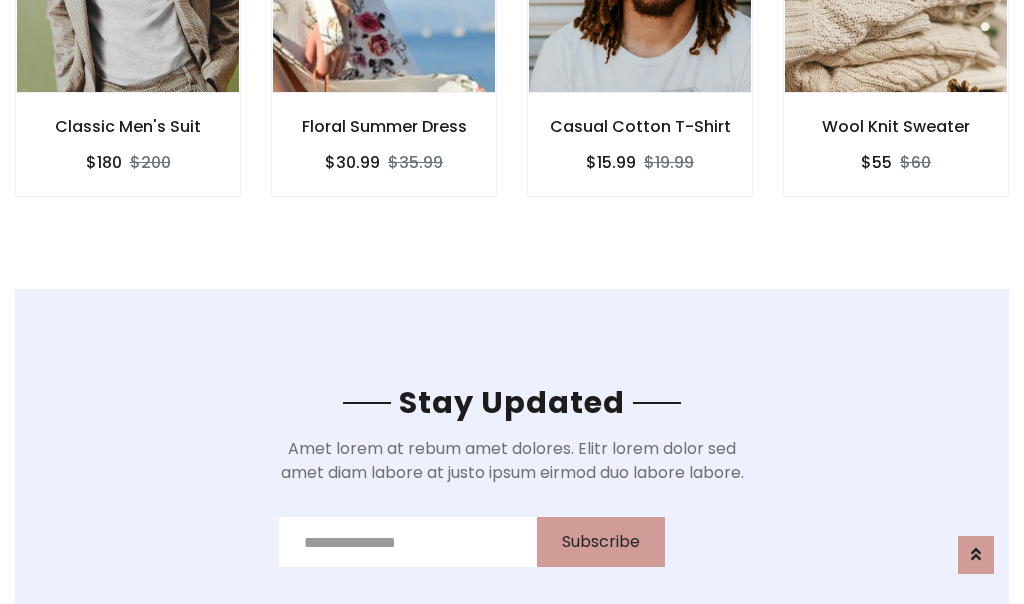 scroll, scrollTop: 3012, scrollLeft: 0, axis: vertical 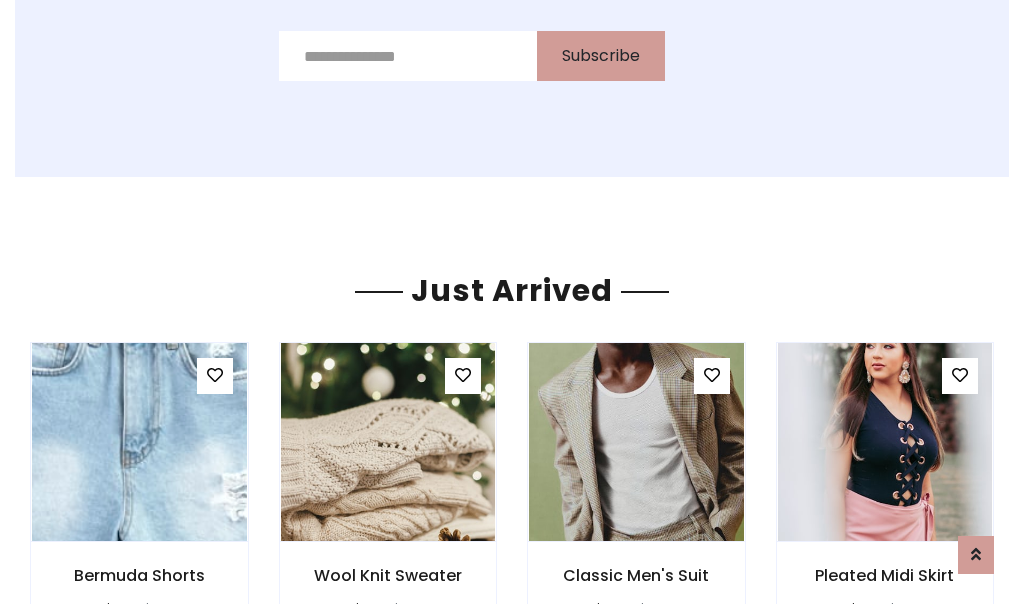 click on "Casual Cotton T-Shirt
$15.99
$19.99" at bounding box center (640, -428) 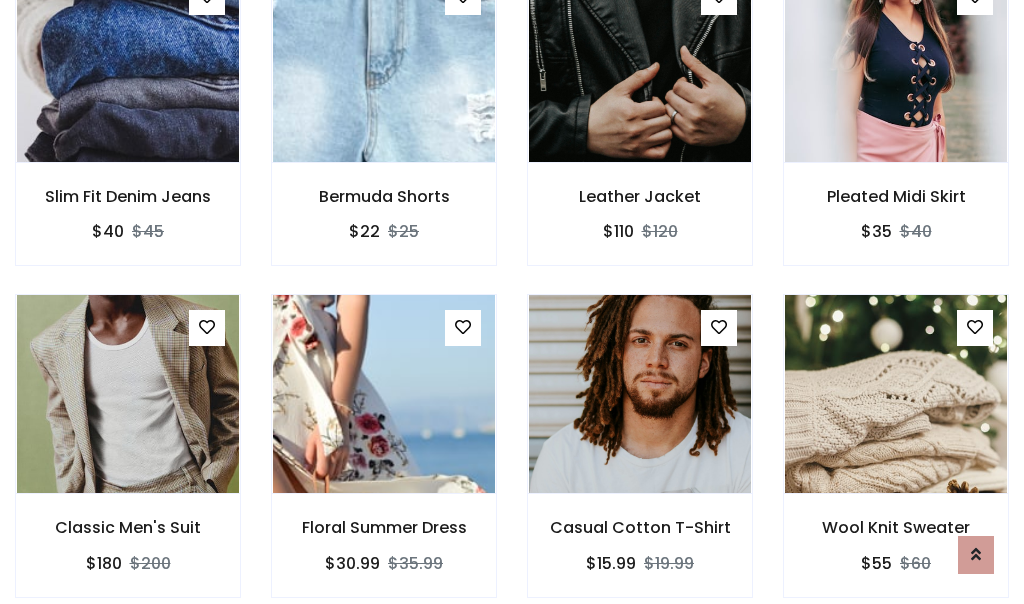 click on "Casual Cotton T-Shirt
$15.99
$19.99" at bounding box center [640, 459] 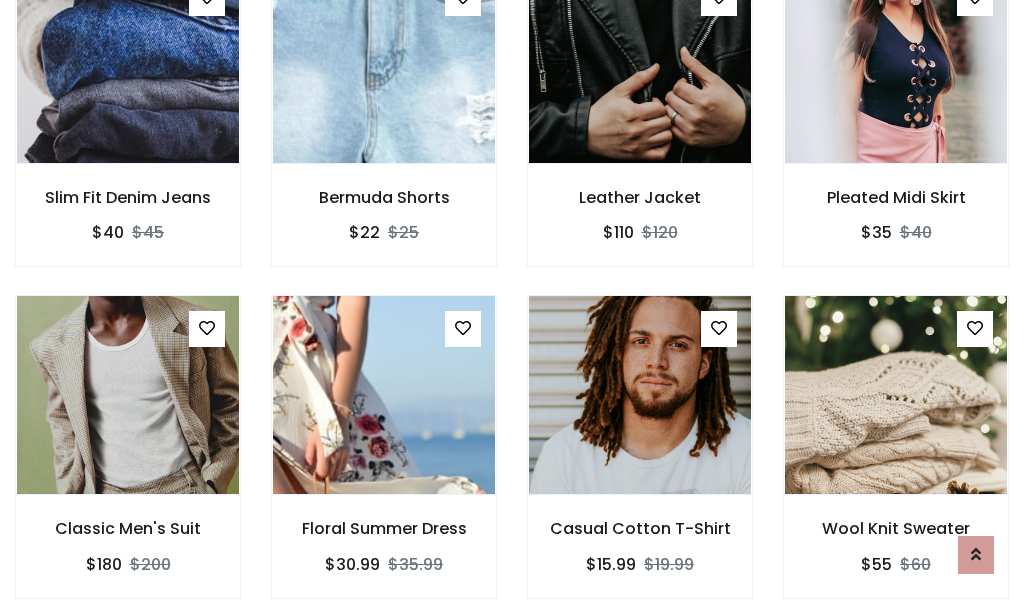 click on "Casual Cotton T-Shirt
$15.99
$19.99" at bounding box center [640, 460] 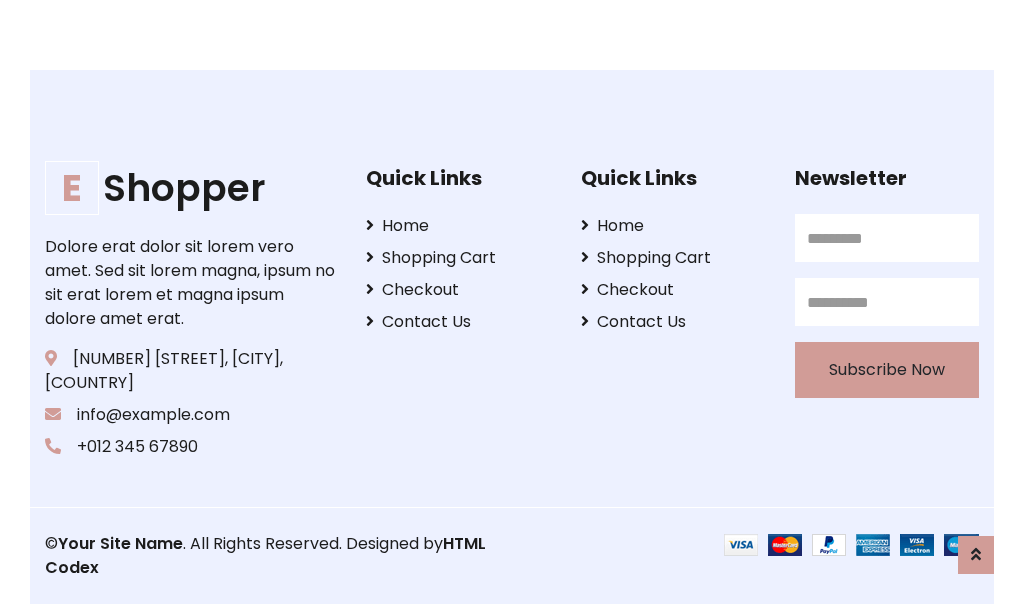 scroll, scrollTop: 3807, scrollLeft: 0, axis: vertical 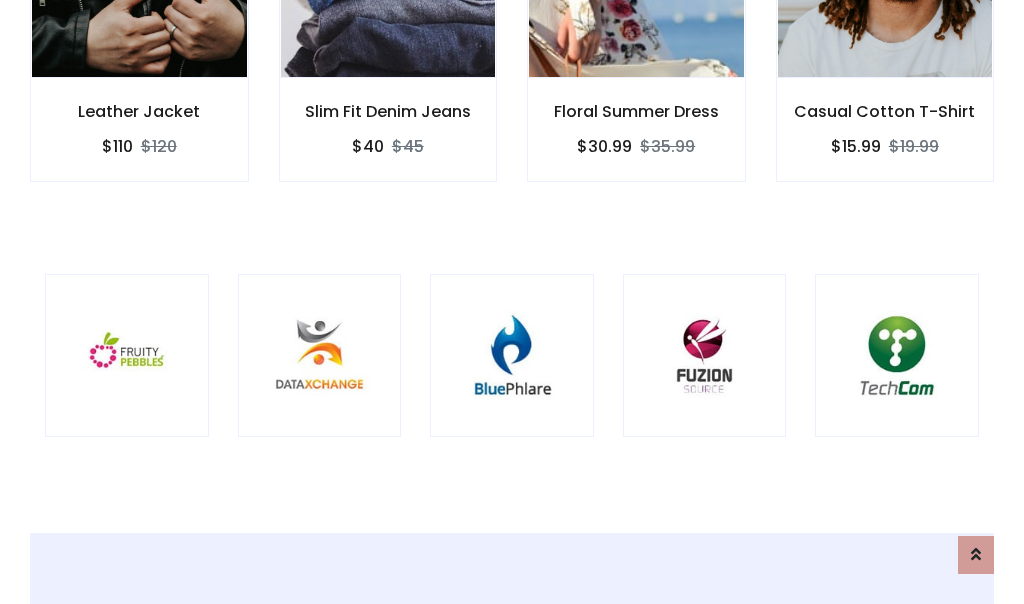 click at bounding box center (512, 356) 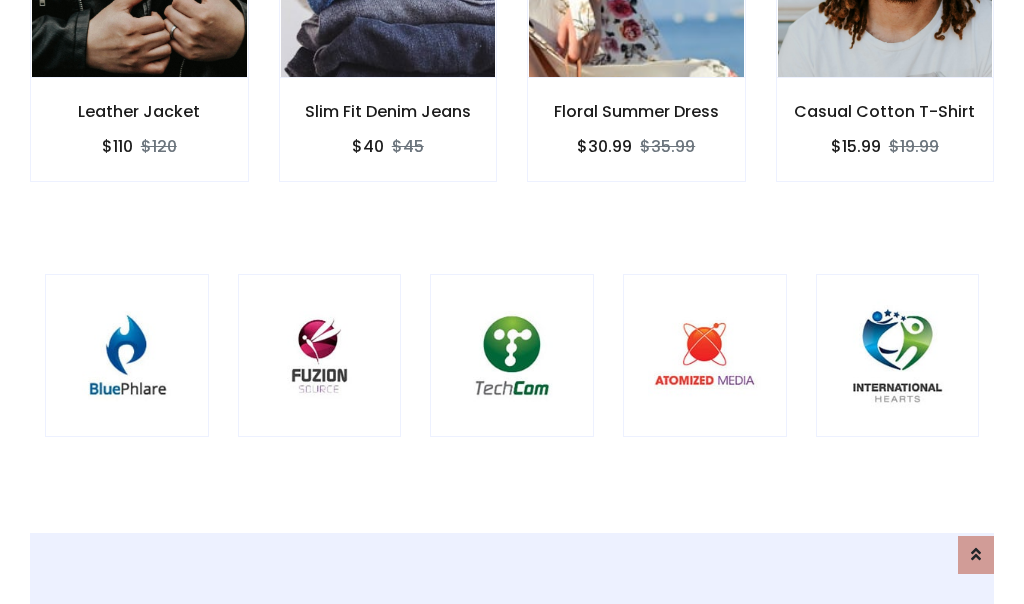 click at bounding box center (512, 356) 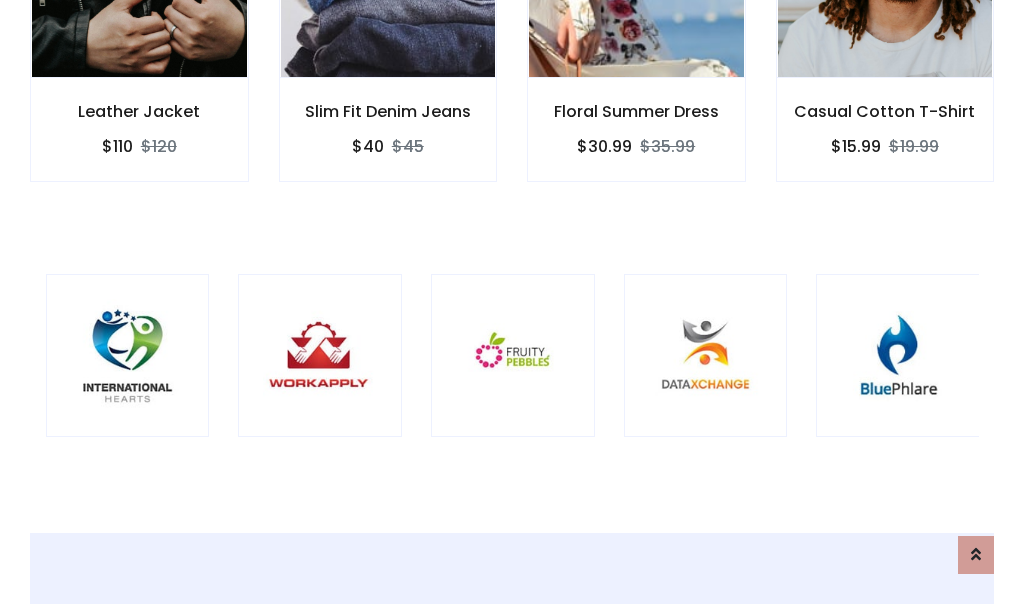 scroll, scrollTop: 0, scrollLeft: 0, axis: both 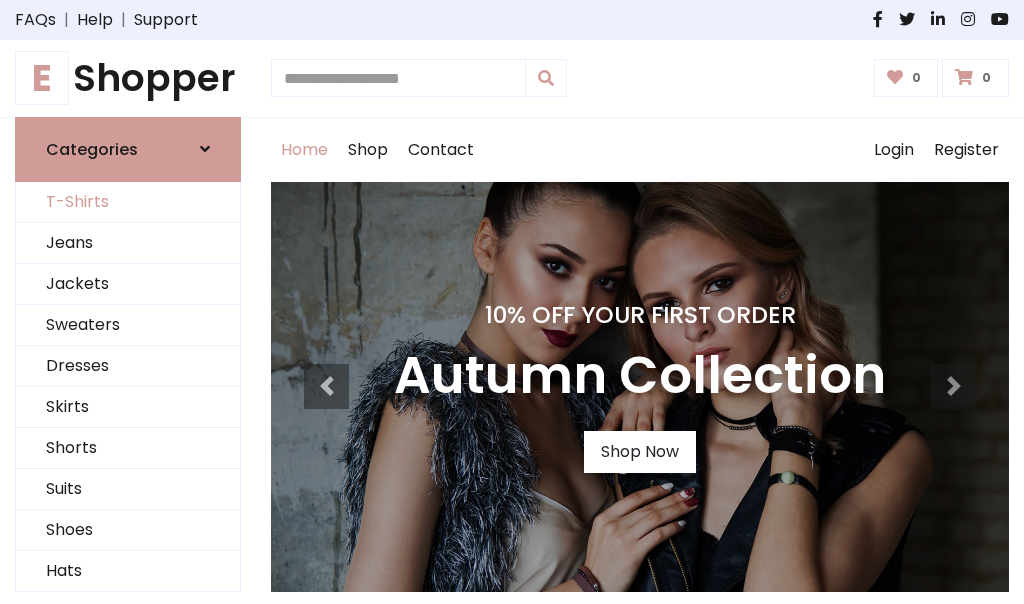click on "T-Shirts" at bounding box center (128, 202) 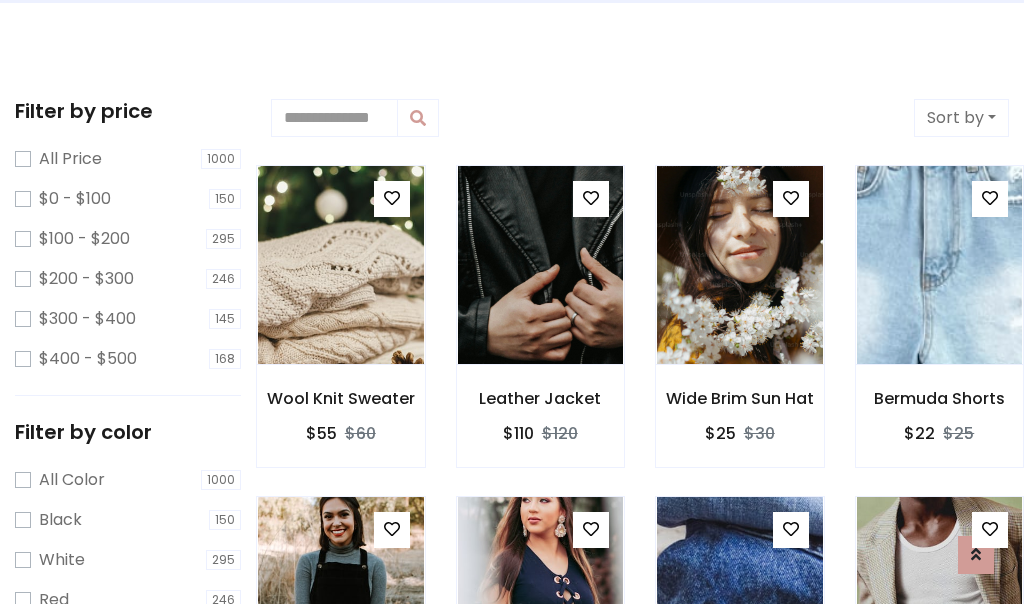 scroll, scrollTop: 0, scrollLeft: 0, axis: both 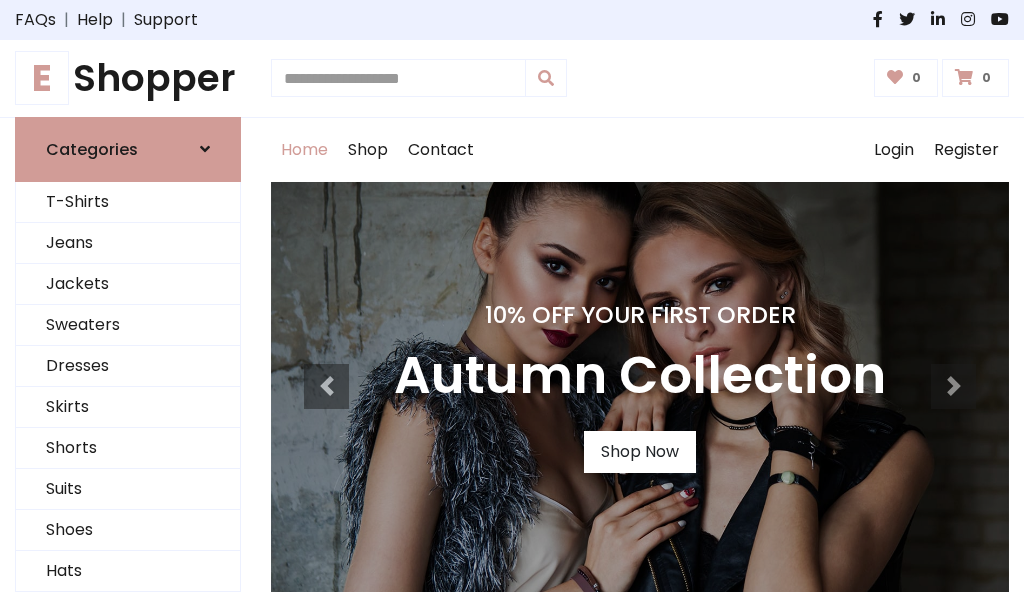 click on "E Shopper" at bounding box center (128, 78) 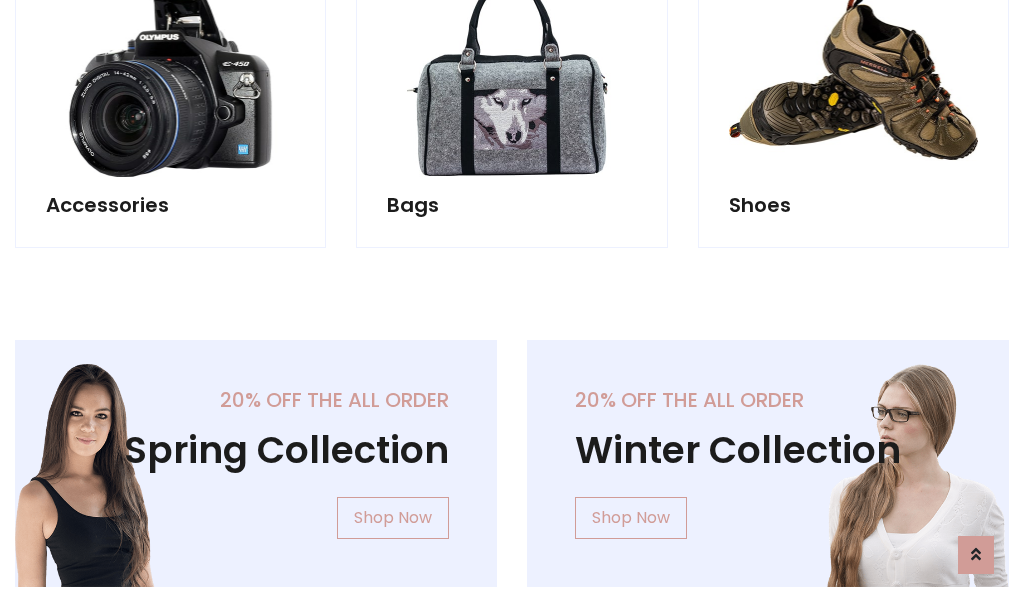 scroll, scrollTop: 1943, scrollLeft: 0, axis: vertical 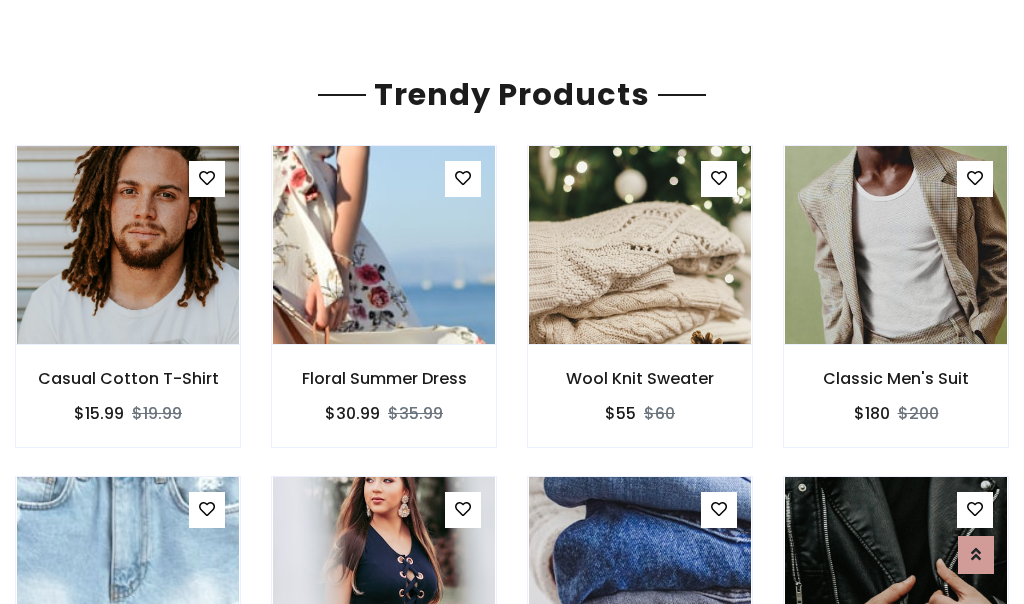 click on "Shop" at bounding box center [368, -1793] 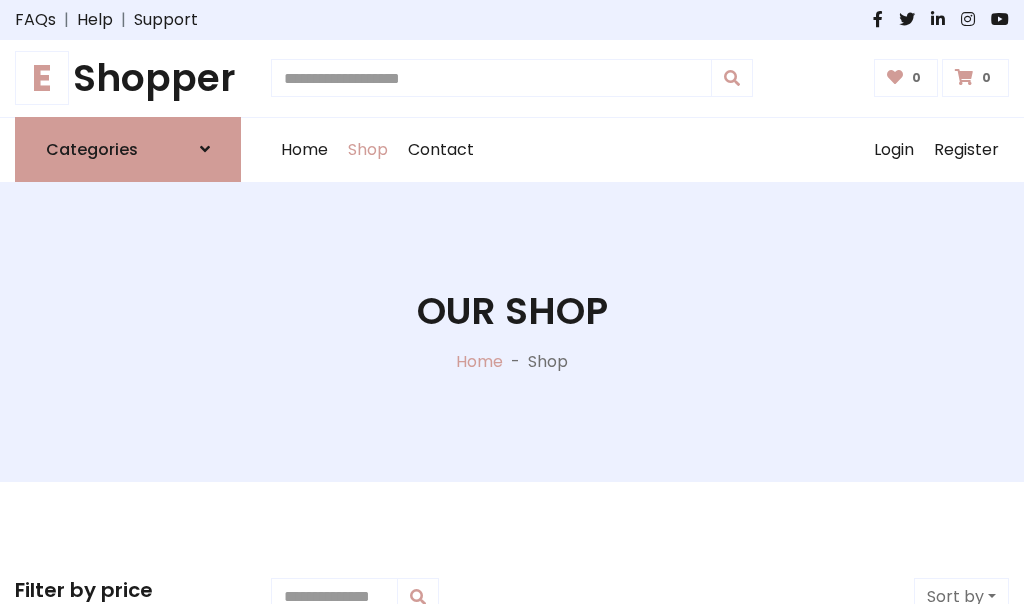 scroll, scrollTop: 0, scrollLeft: 0, axis: both 